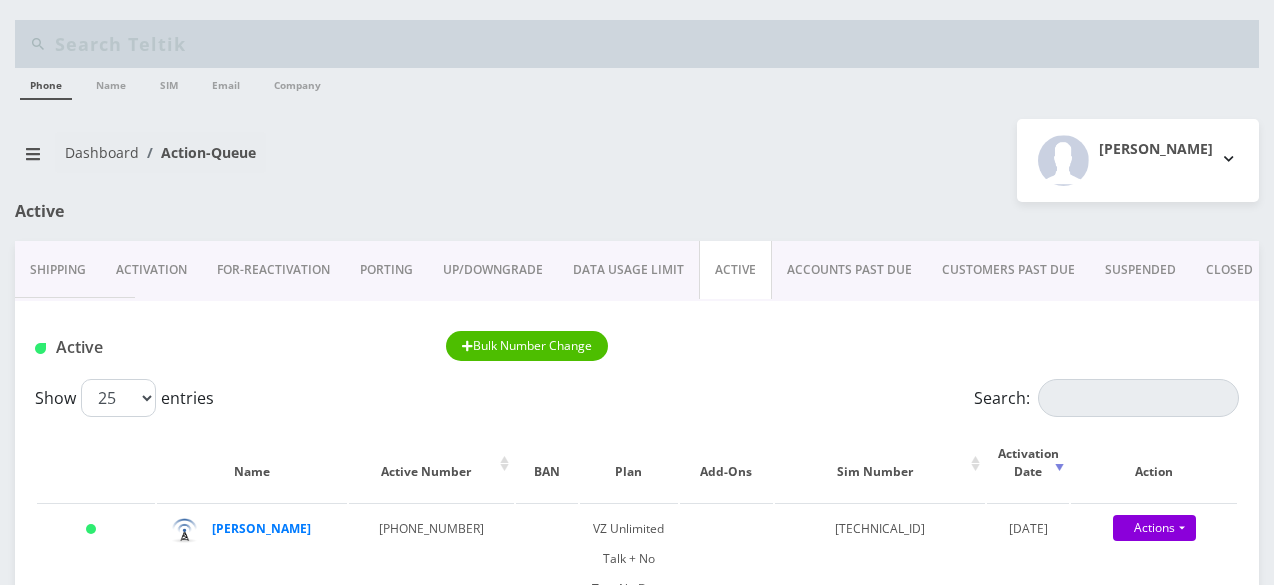 scroll, scrollTop: 200, scrollLeft: 0, axis: vertical 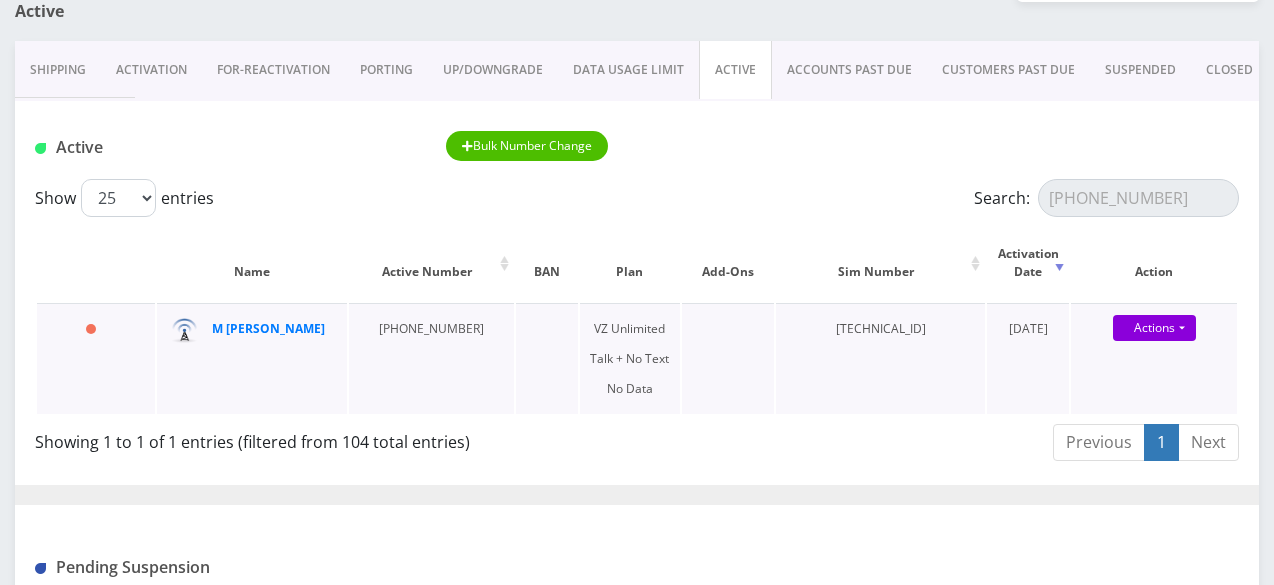 type on "[PHONE_NUMBER]" 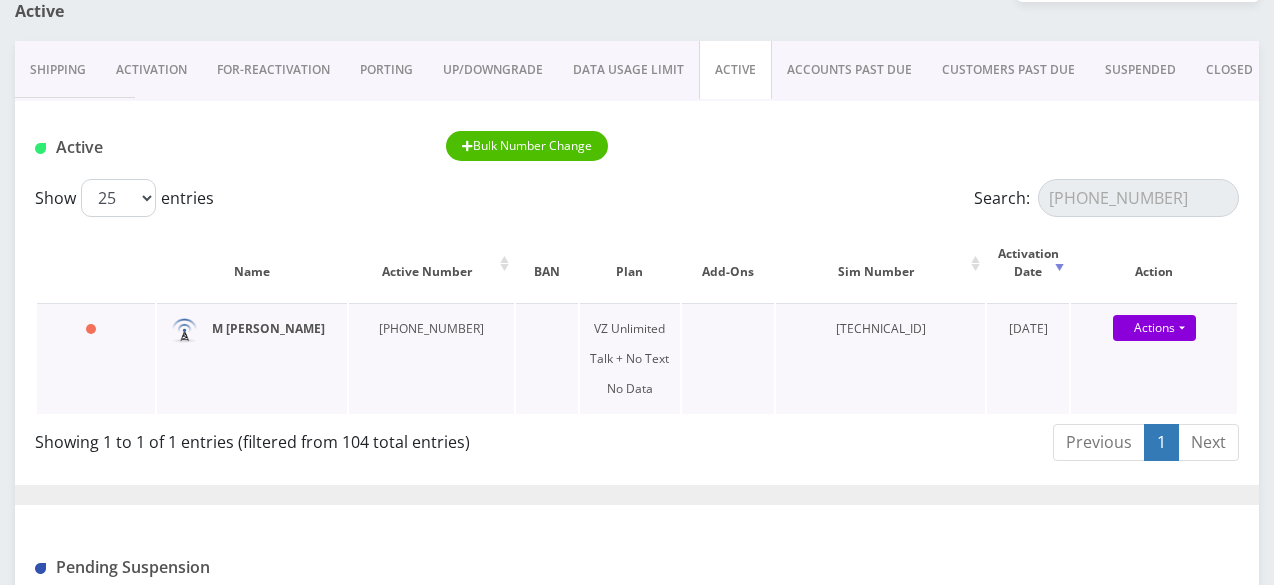 click on "M [PERSON_NAME]" at bounding box center [268, 328] 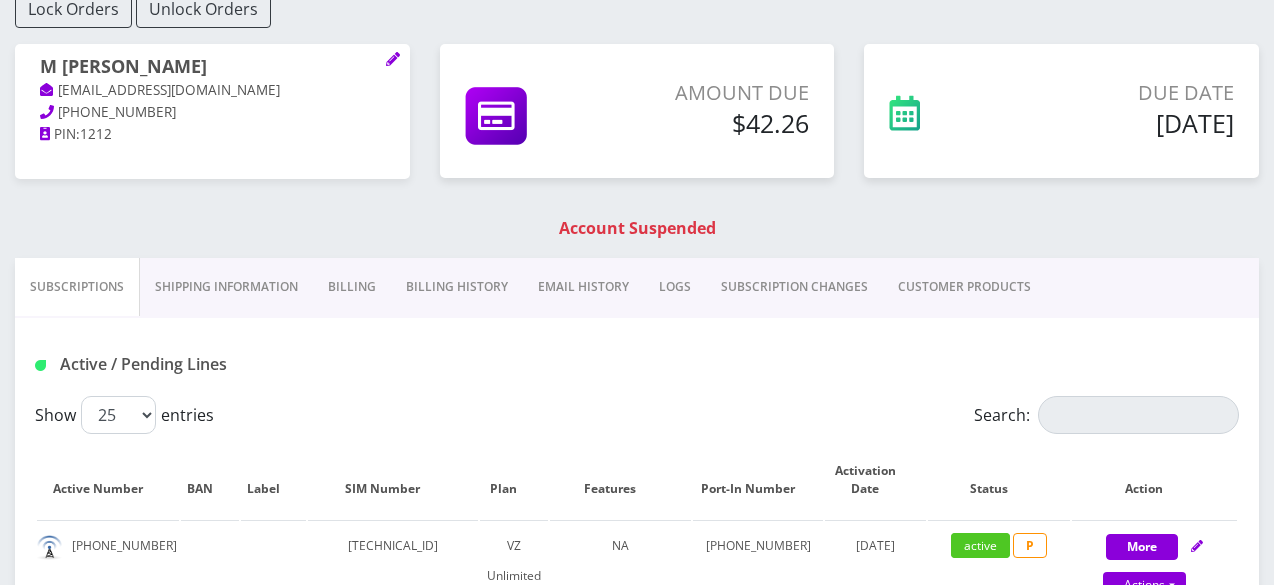 scroll, scrollTop: 300, scrollLeft: 0, axis: vertical 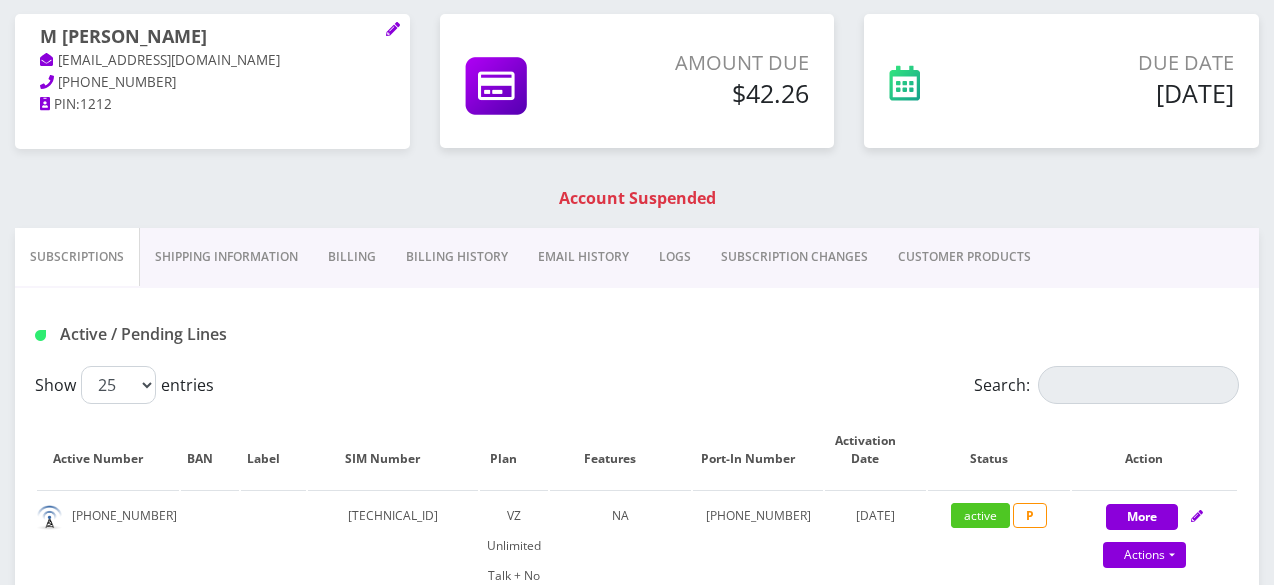 click on "Shipping Information" at bounding box center [226, 257] 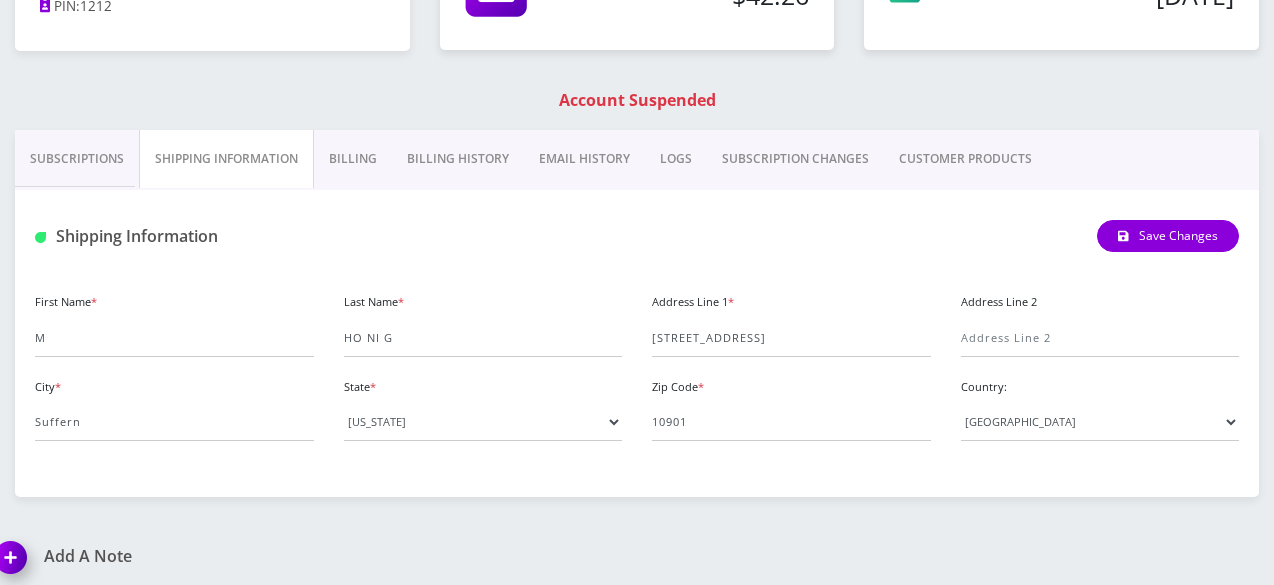 scroll, scrollTop: 400, scrollLeft: 0, axis: vertical 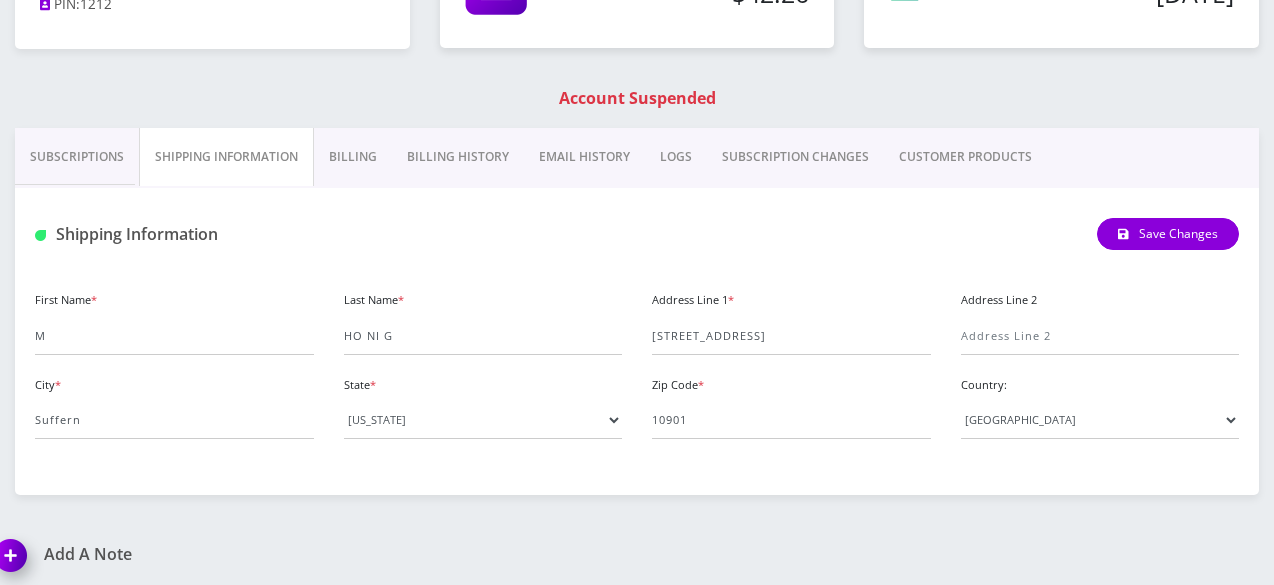 click on "Billing" at bounding box center [353, 157] 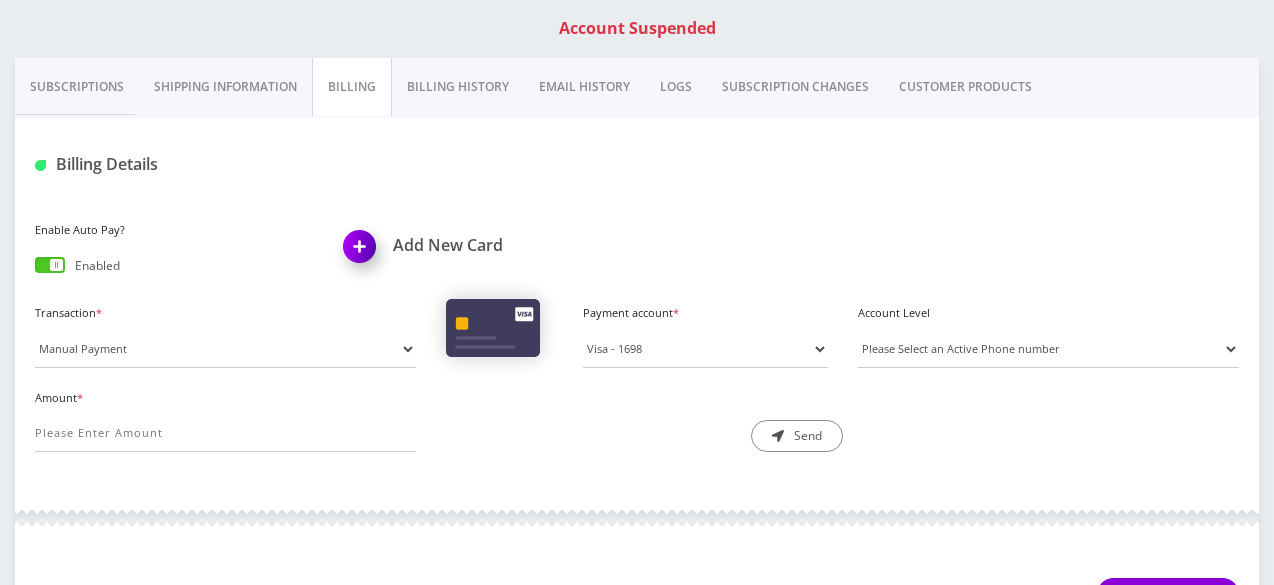 scroll, scrollTop: 500, scrollLeft: 0, axis: vertical 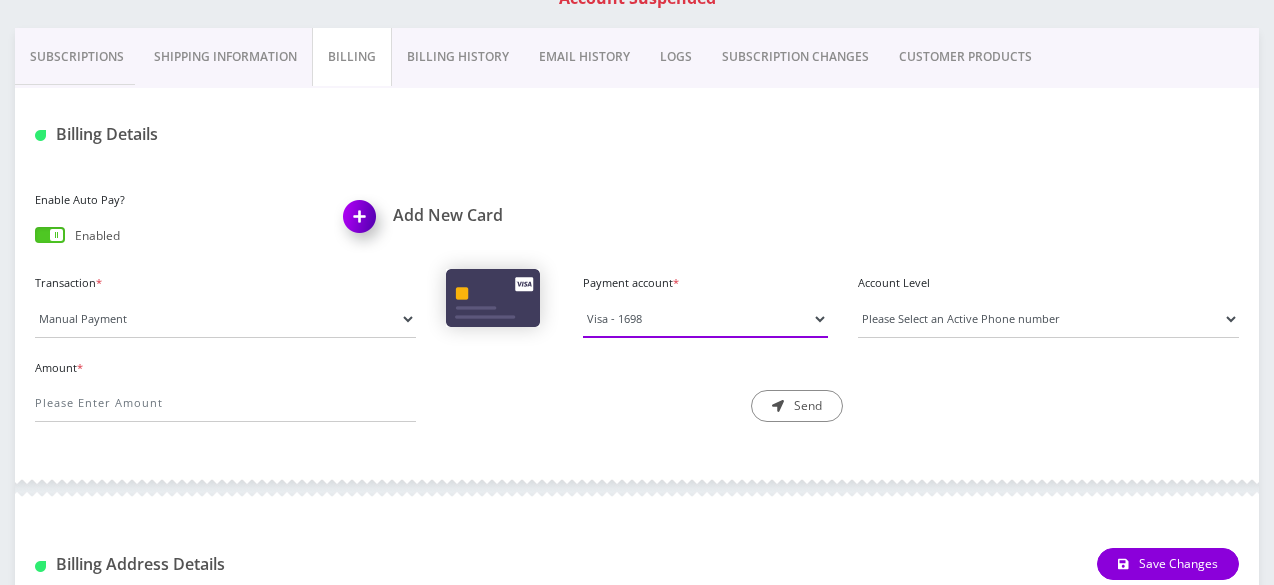 click on "Visa - 1698" at bounding box center [705, 319] 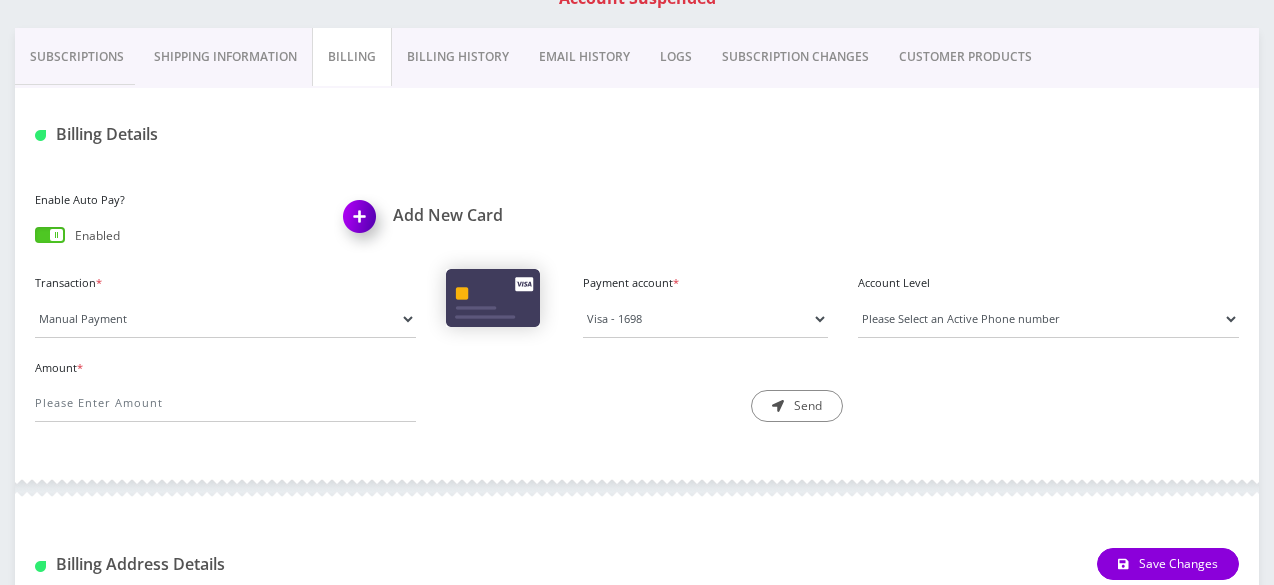 click on "Description  *
Send" at bounding box center [636, 388] 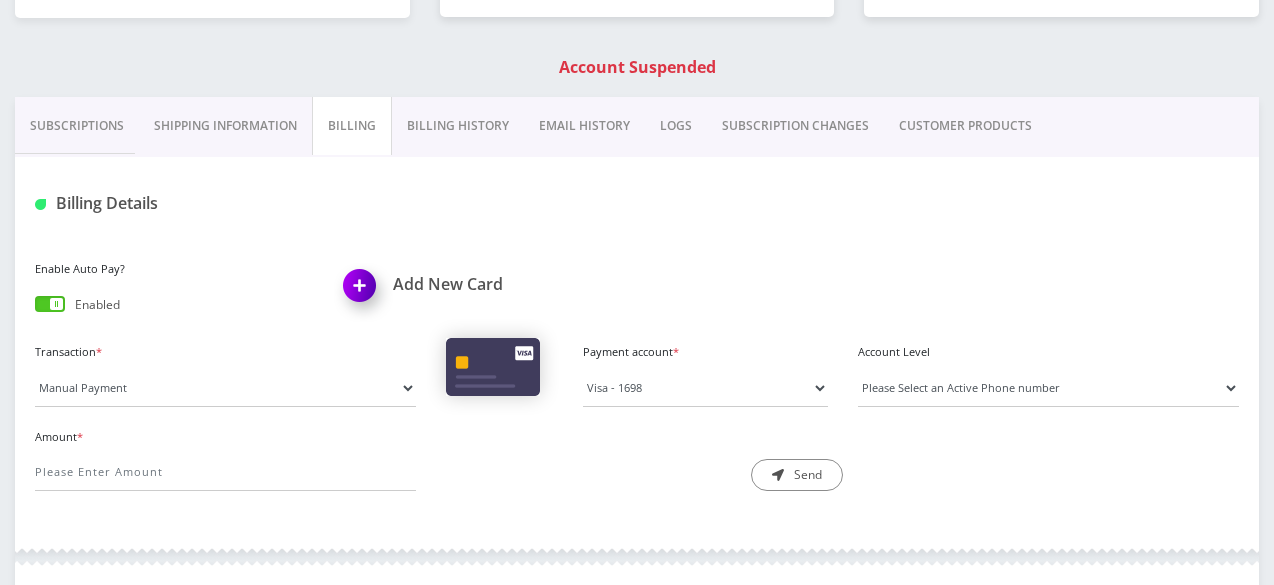 scroll, scrollTop: 400, scrollLeft: 0, axis: vertical 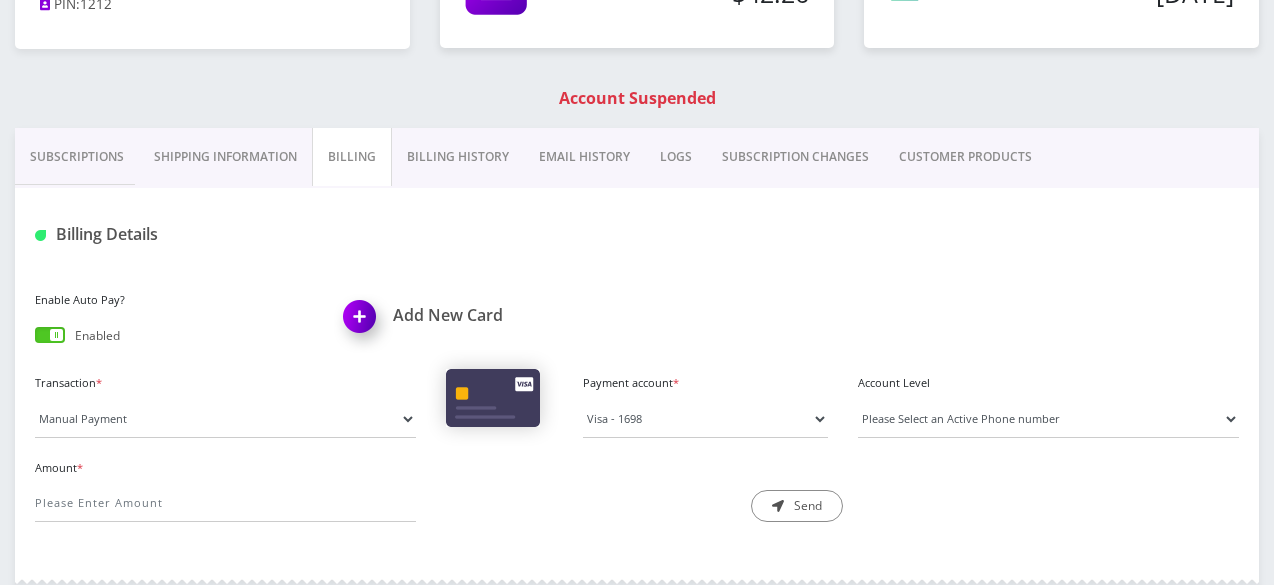 click on "Billing History" at bounding box center [458, 157] 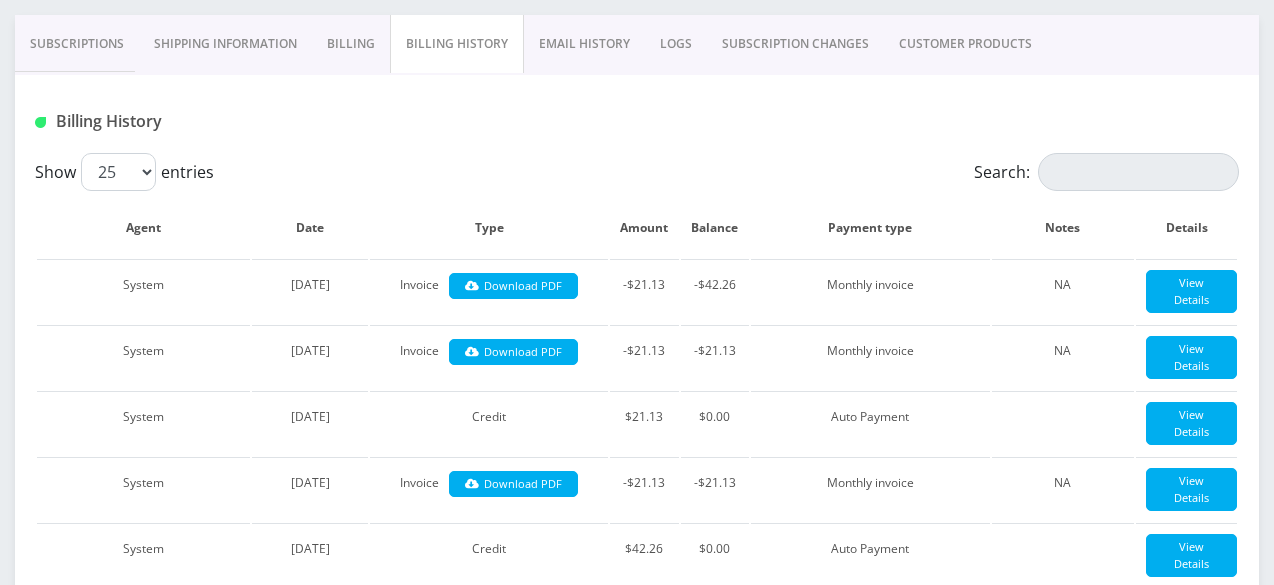 scroll, scrollTop: 500, scrollLeft: 0, axis: vertical 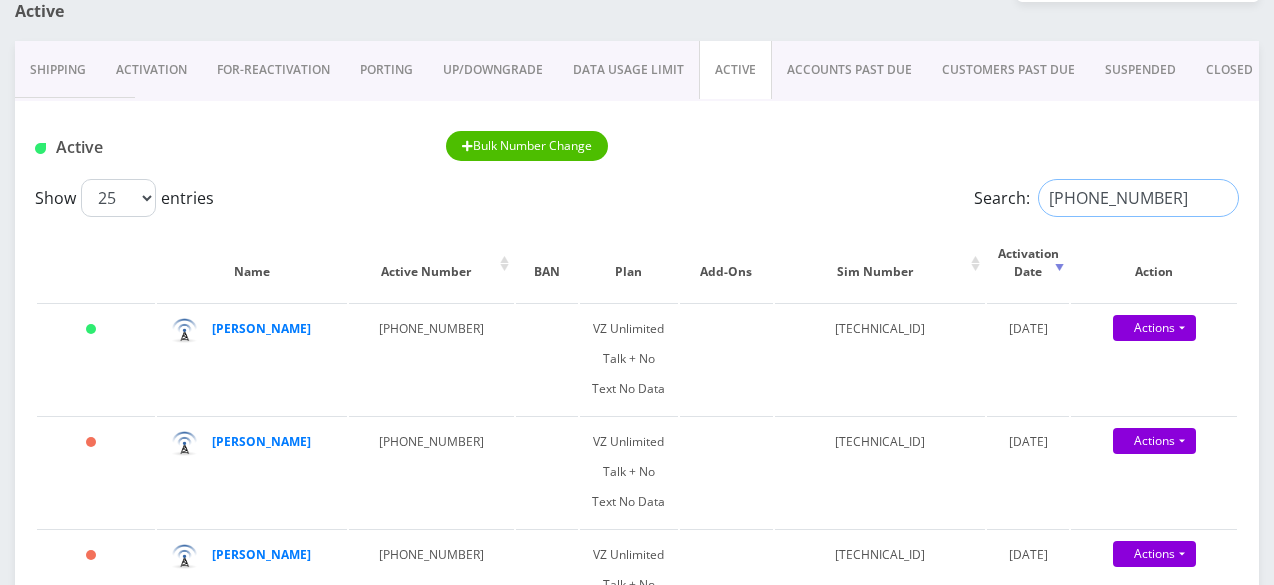 drag, startPoint x: 1159, startPoint y: 193, endPoint x: 990, endPoint y: 199, distance: 169.10648 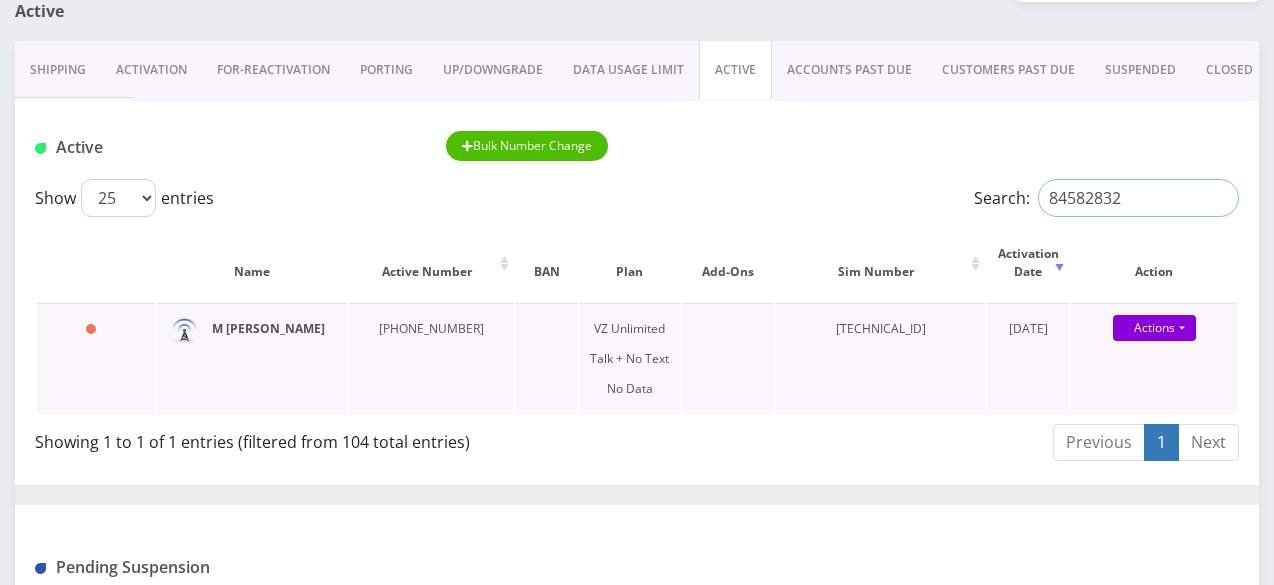 type on "84582832" 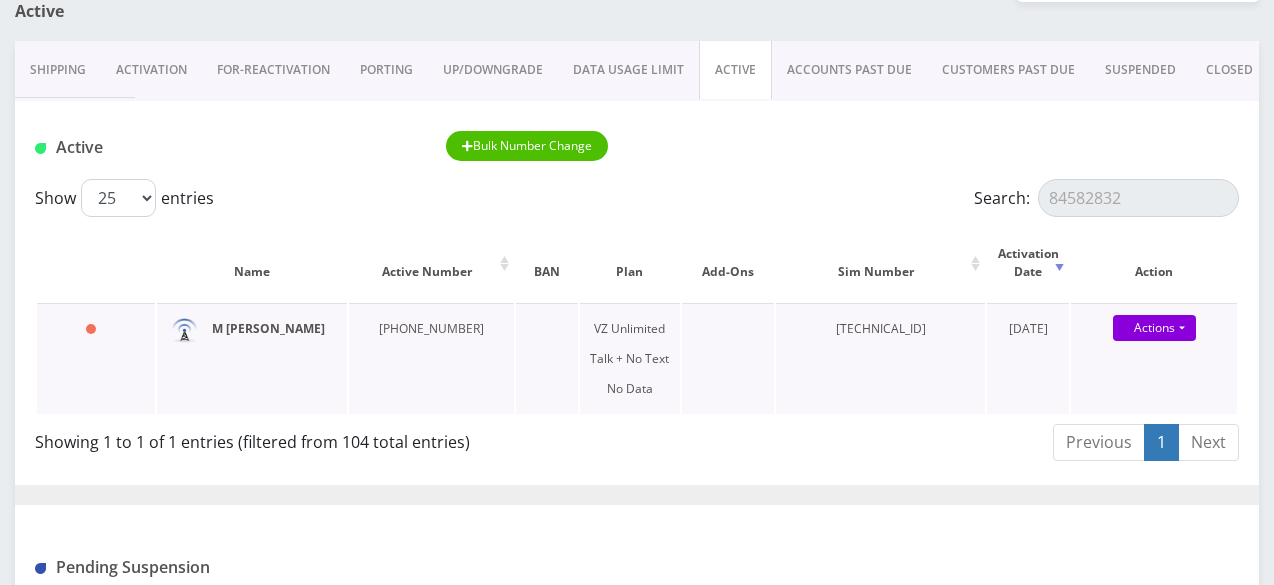 click on "M [PERSON_NAME]" at bounding box center [268, 328] 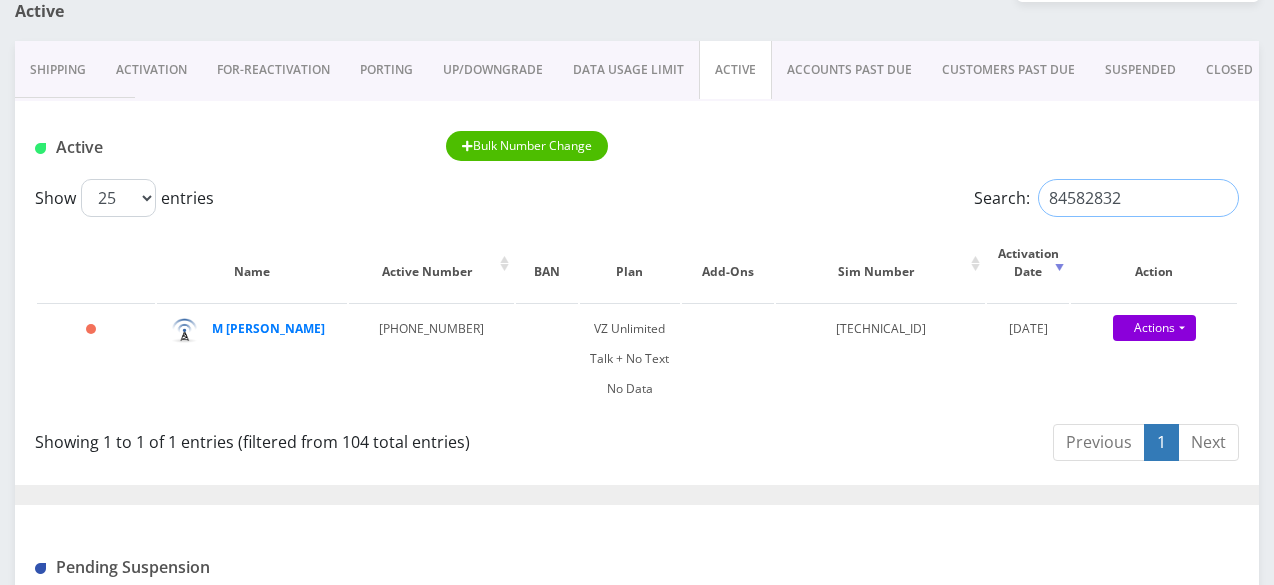 click on "84582832" at bounding box center [1138, 198] 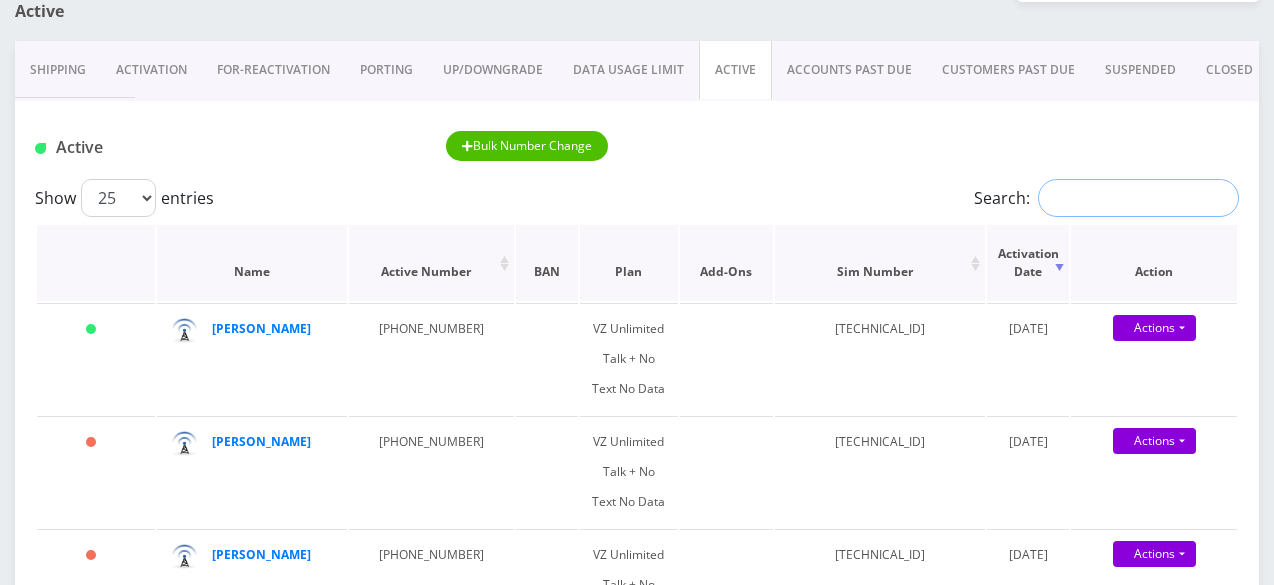 type 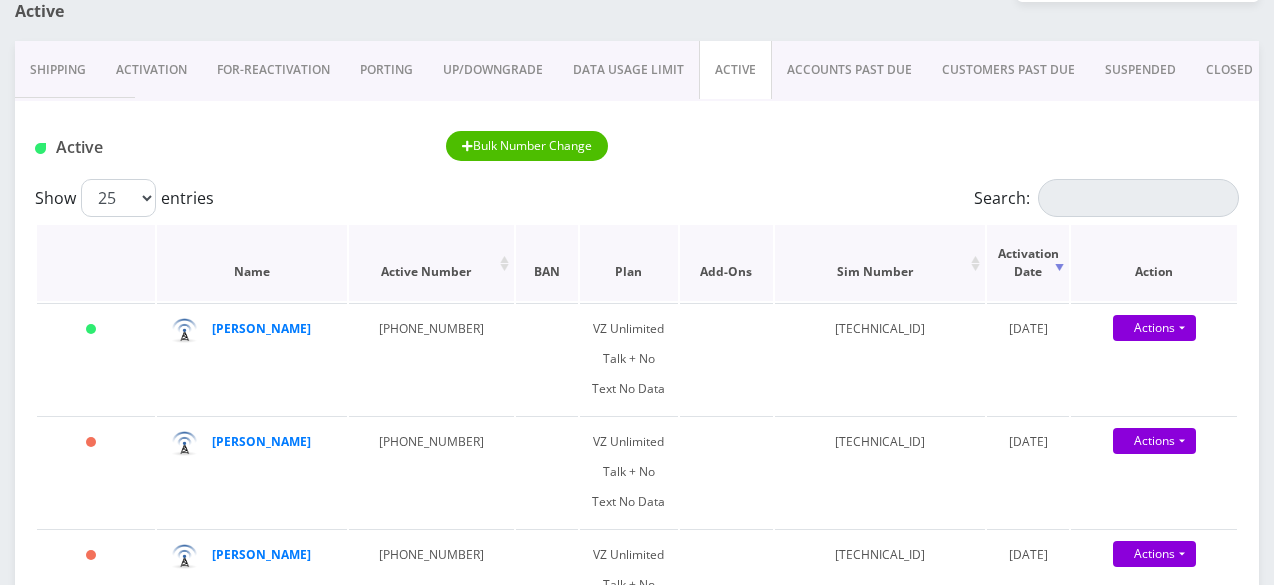 click on "Plan" at bounding box center (629, 263) 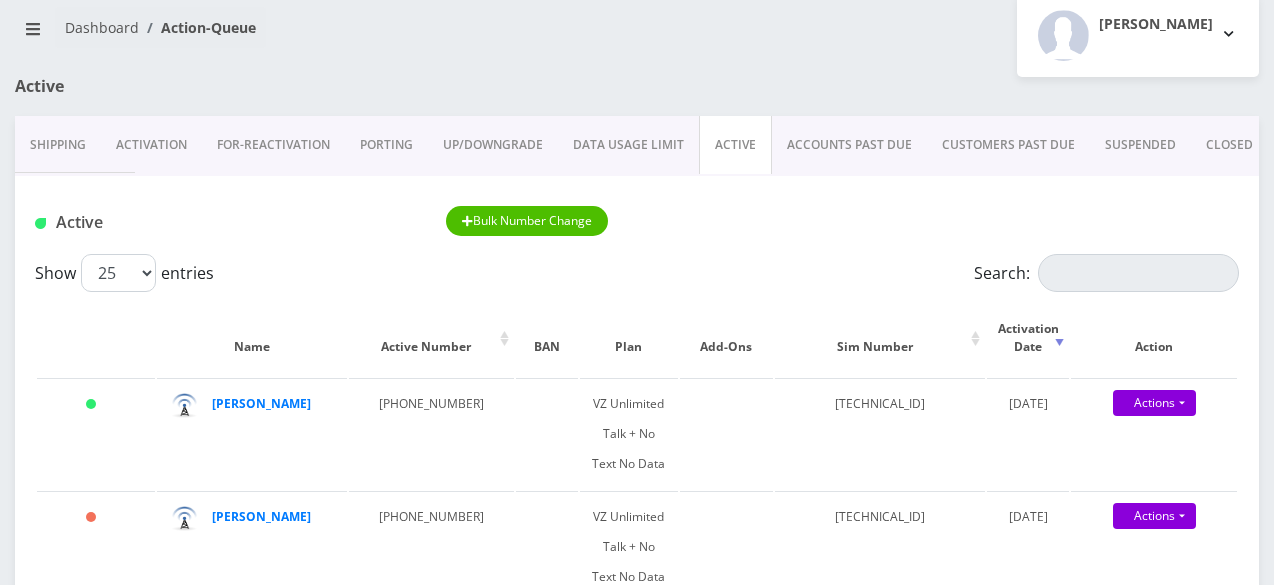 scroll, scrollTop: 0, scrollLeft: 0, axis: both 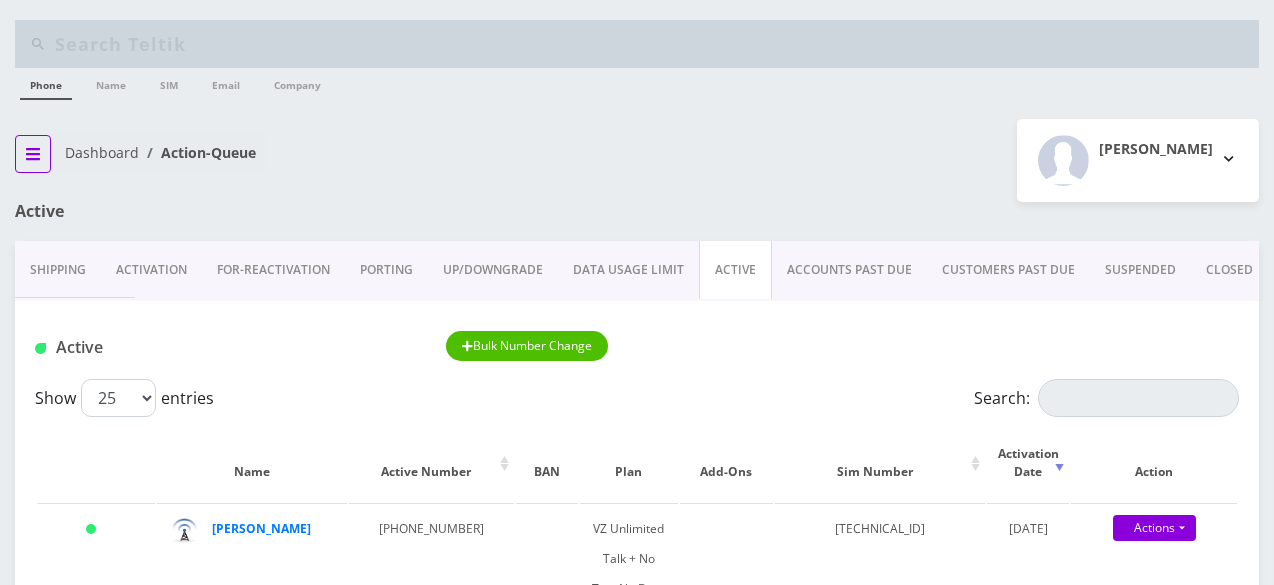 click 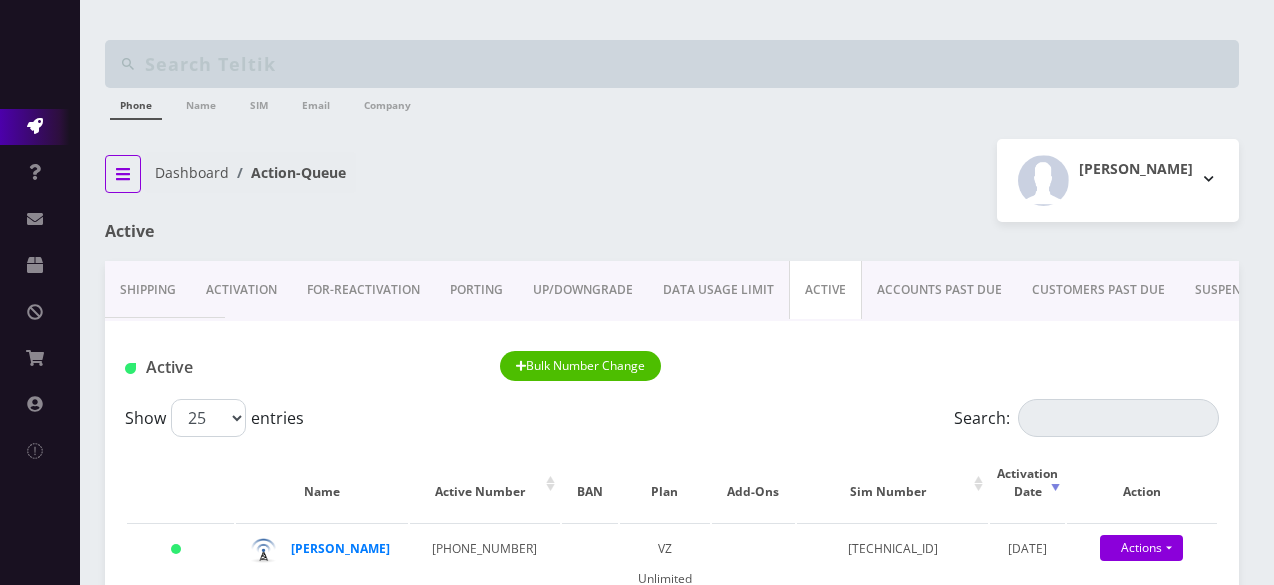 click 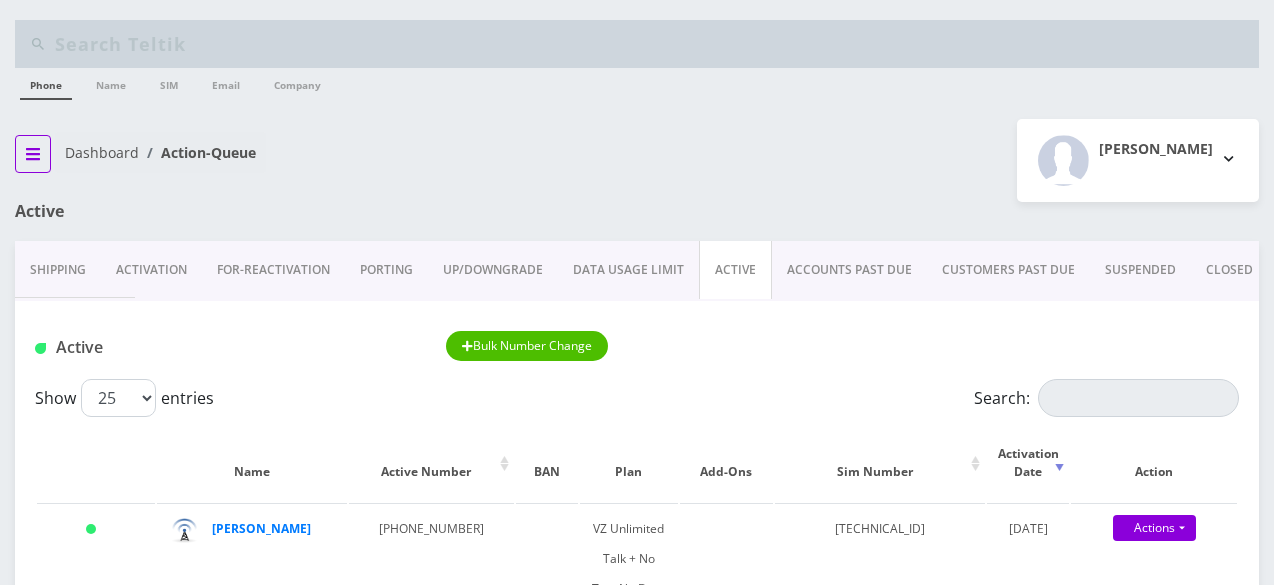 scroll, scrollTop: 200, scrollLeft: 0, axis: vertical 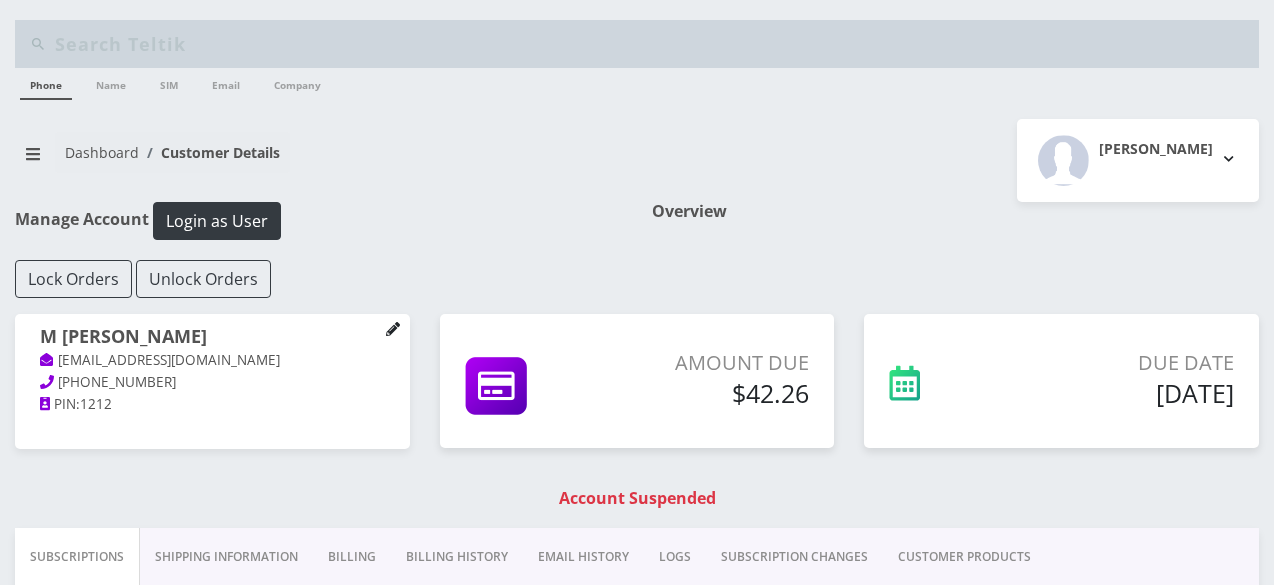 click 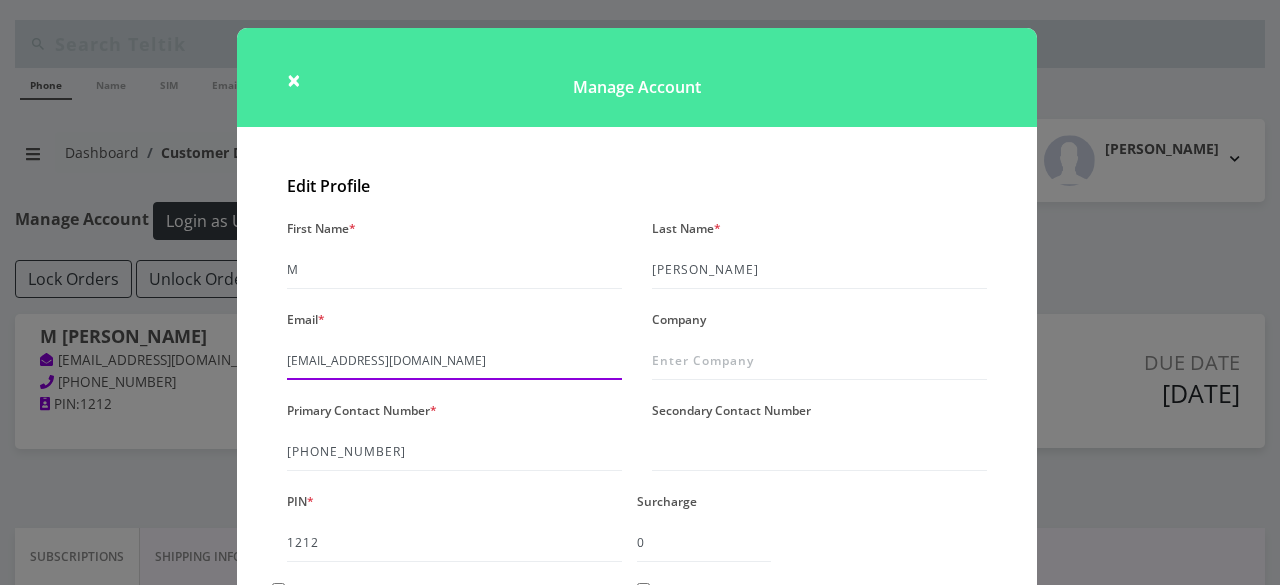 drag, startPoint x: 285, startPoint y: 367, endPoint x: 507, endPoint y: 371, distance: 222.03603 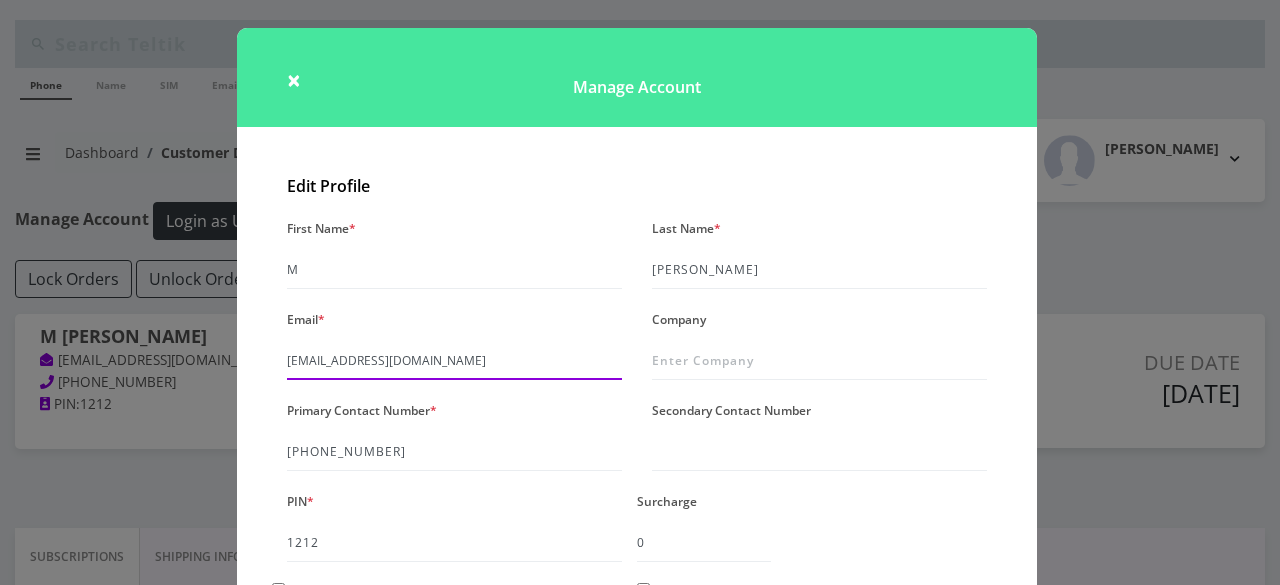 click on "[EMAIL_ADDRESS][DOMAIN_NAME]" at bounding box center (454, 361) 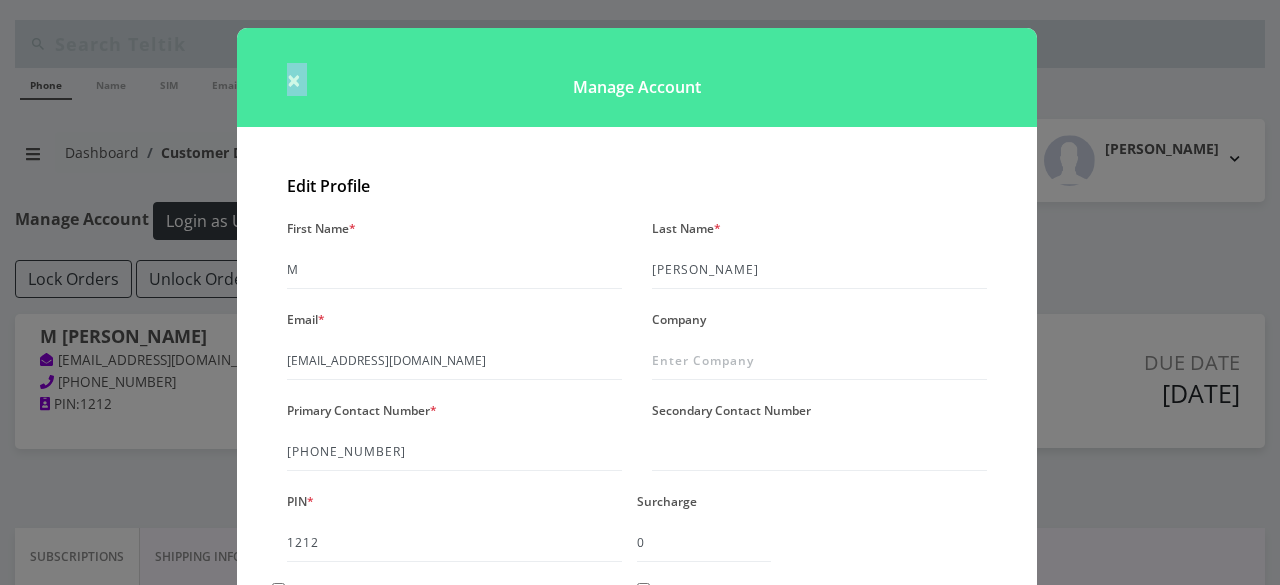 click on "×
Manage Account
Edit Profile
First Name  *
M
Last Name  *
Honig
Email  *
shgy9700+8458283250@gmail.com
Company
Primary Contact Number  *
845-828-3250
Secondary Contact Number
PIN" at bounding box center (637, 387) 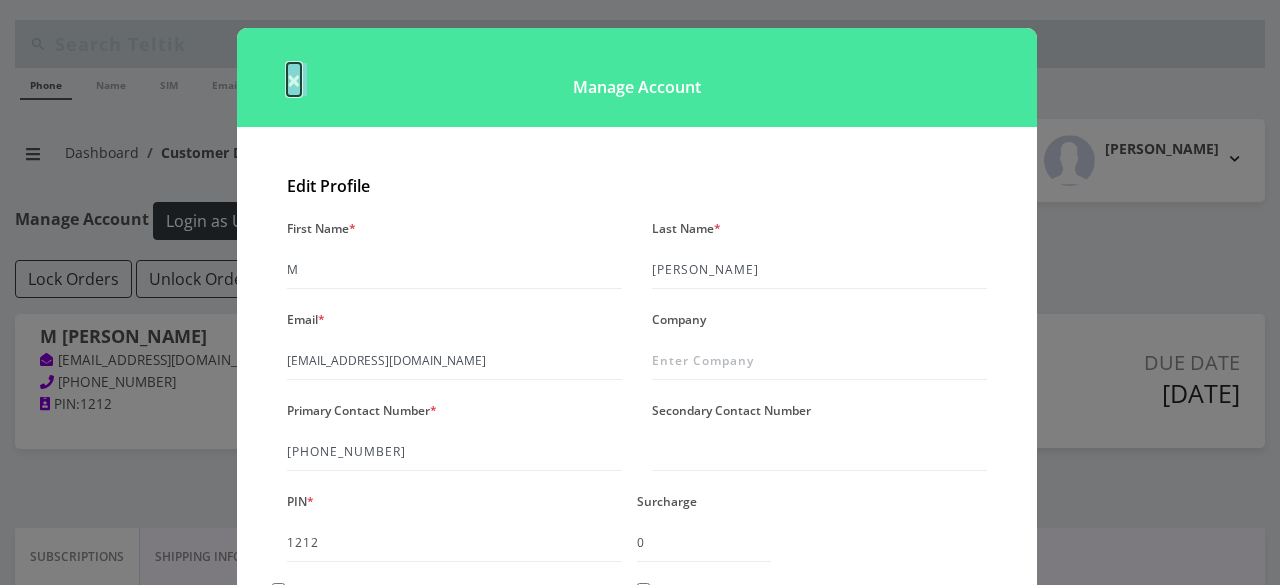 click on "×" at bounding box center [294, 79] 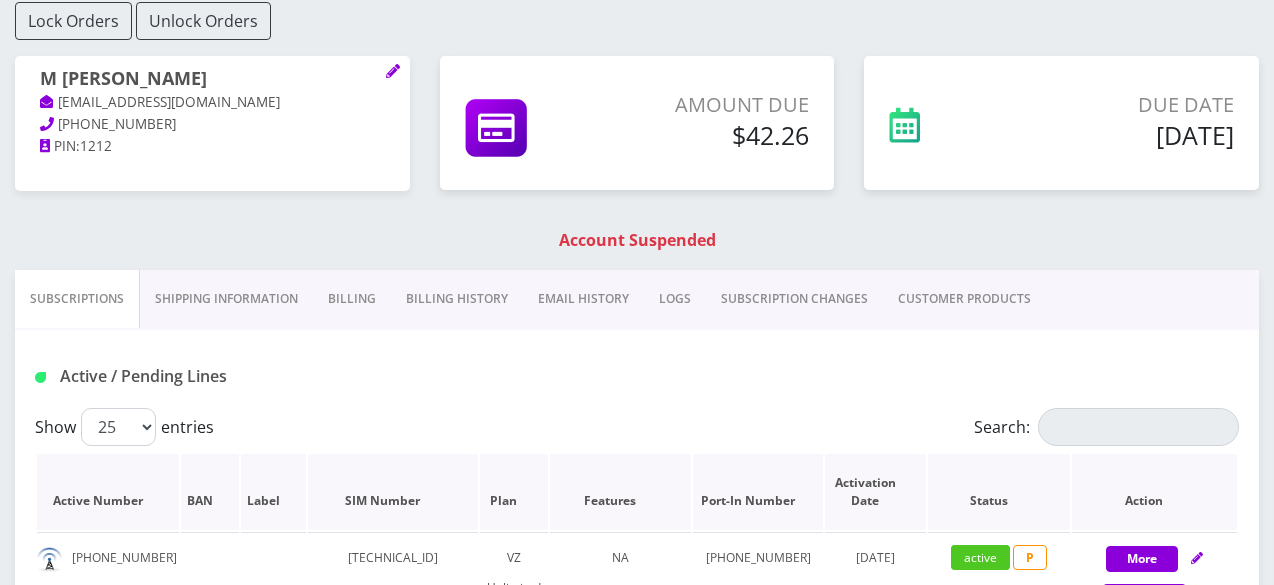scroll, scrollTop: 200, scrollLeft: 0, axis: vertical 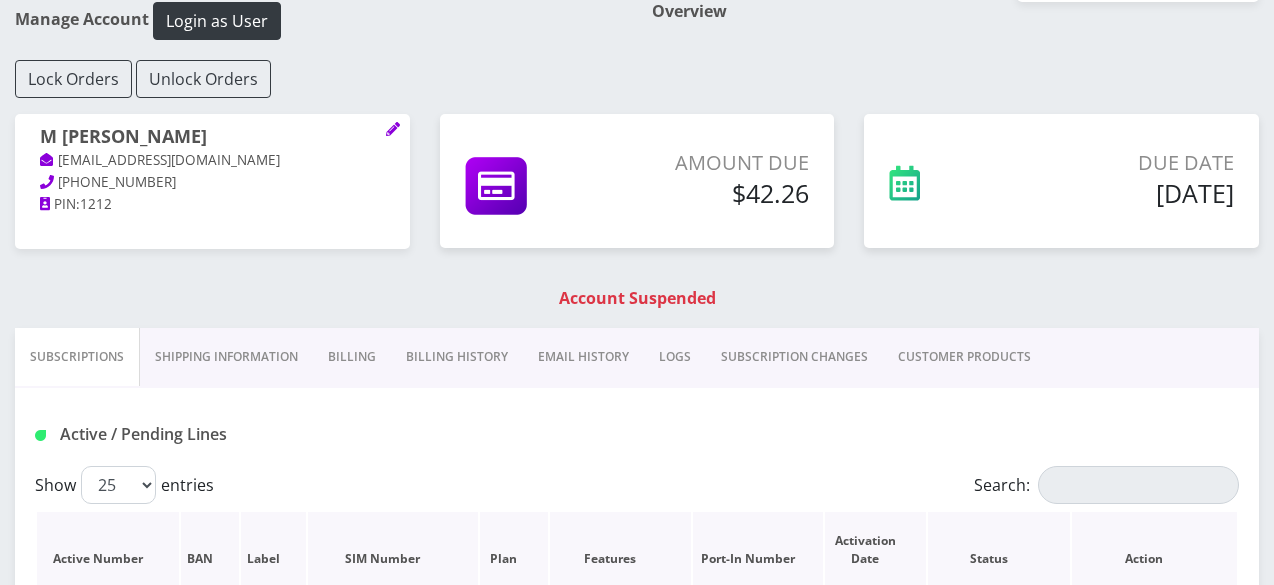 click on "Billing History" at bounding box center [457, 357] 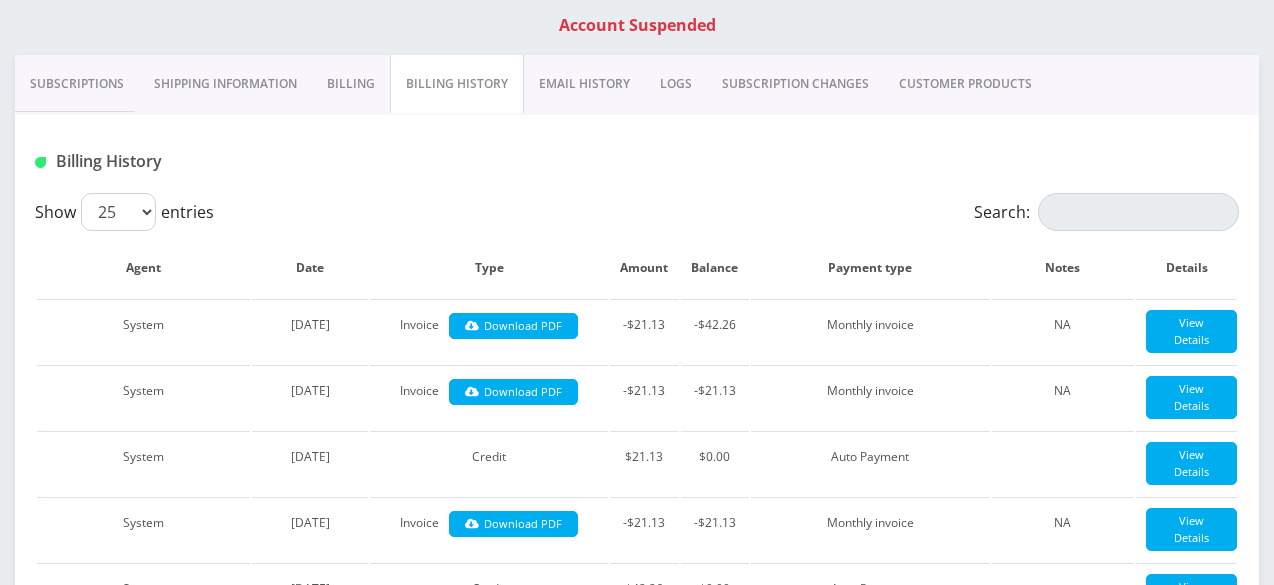 scroll, scrollTop: 600, scrollLeft: 0, axis: vertical 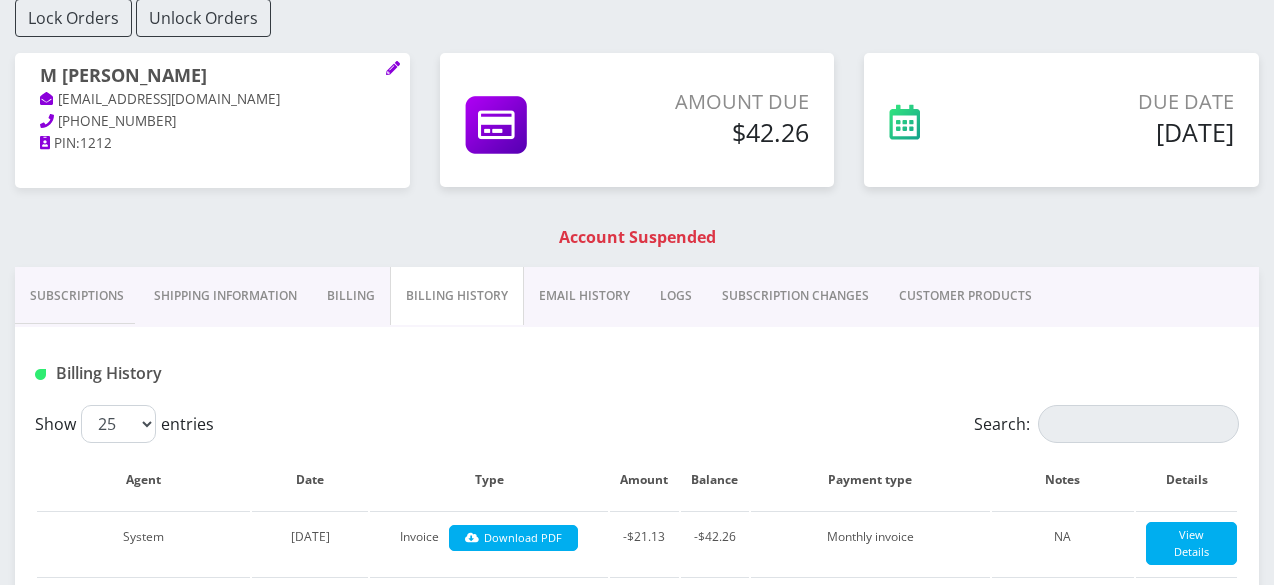 click on "Subscriptions" at bounding box center [77, 296] 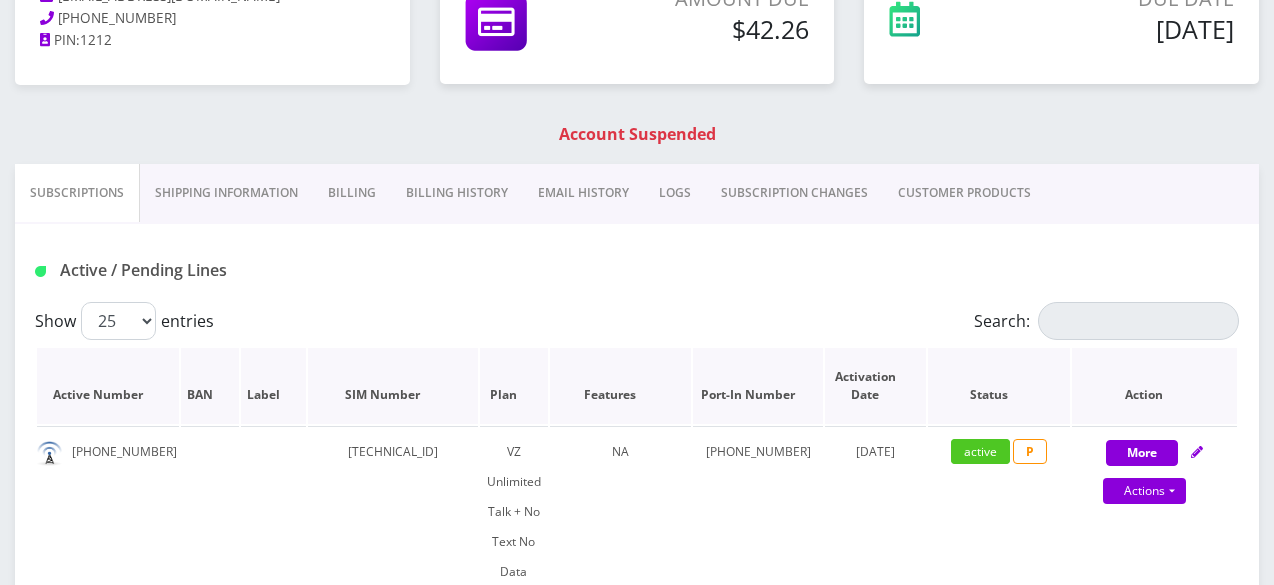 scroll, scrollTop: 461, scrollLeft: 0, axis: vertical 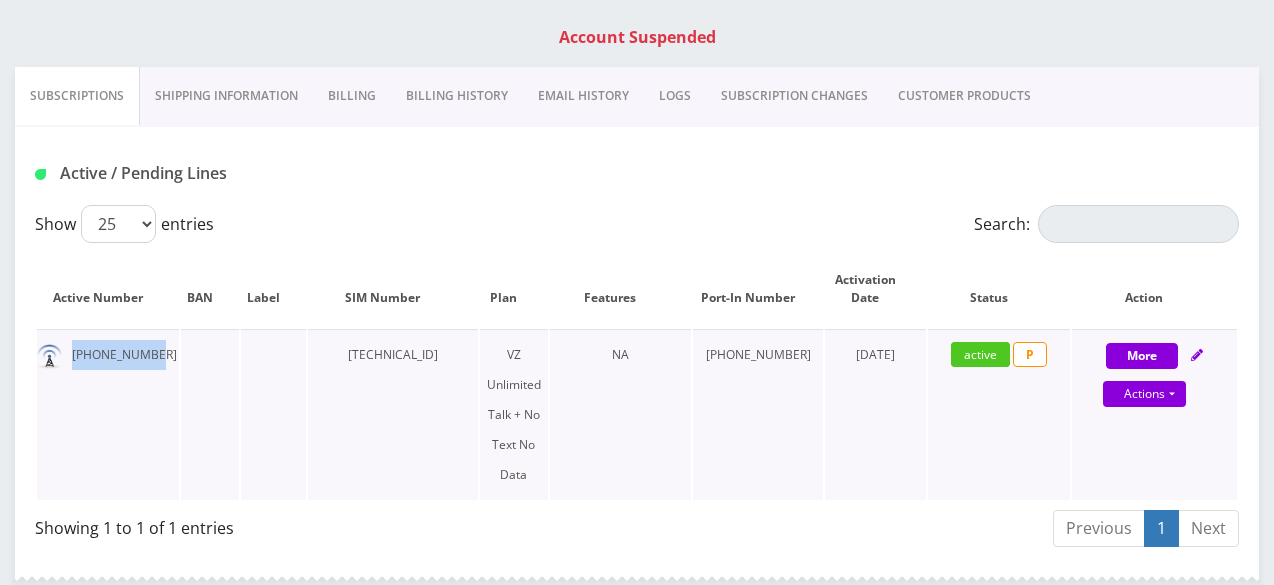 drag, startPoint x: 70, startPoint y: 353, endPoint x: 168, endPoint y: 365, distance: 98.731964 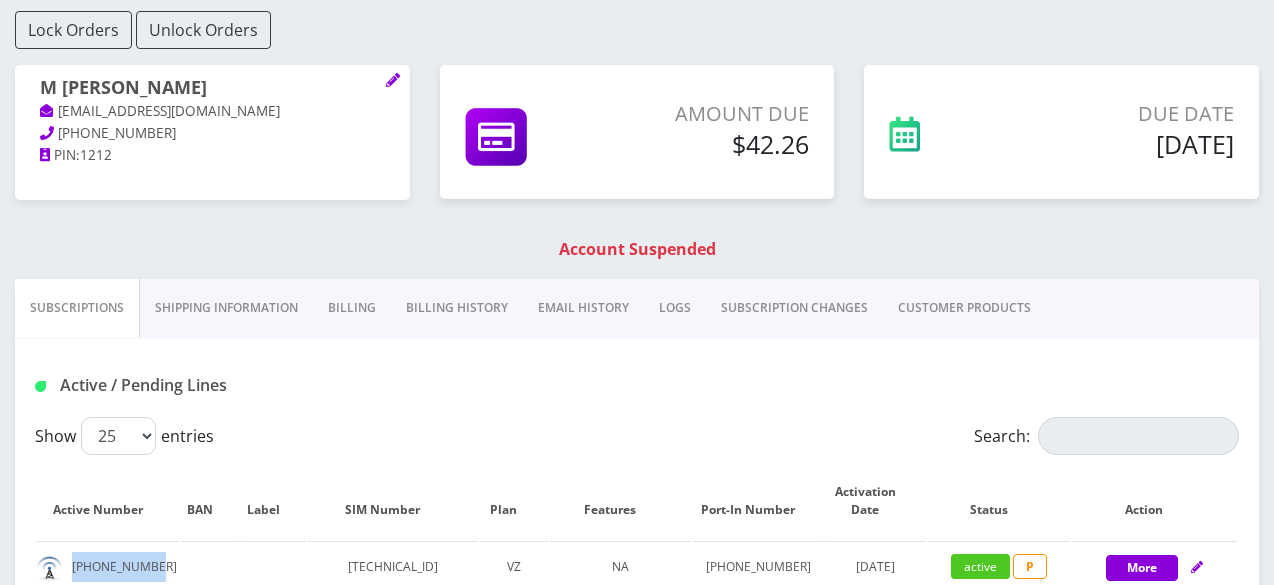 scroll, scrollTop: 161, scrollLeft: 0, axis: vertical 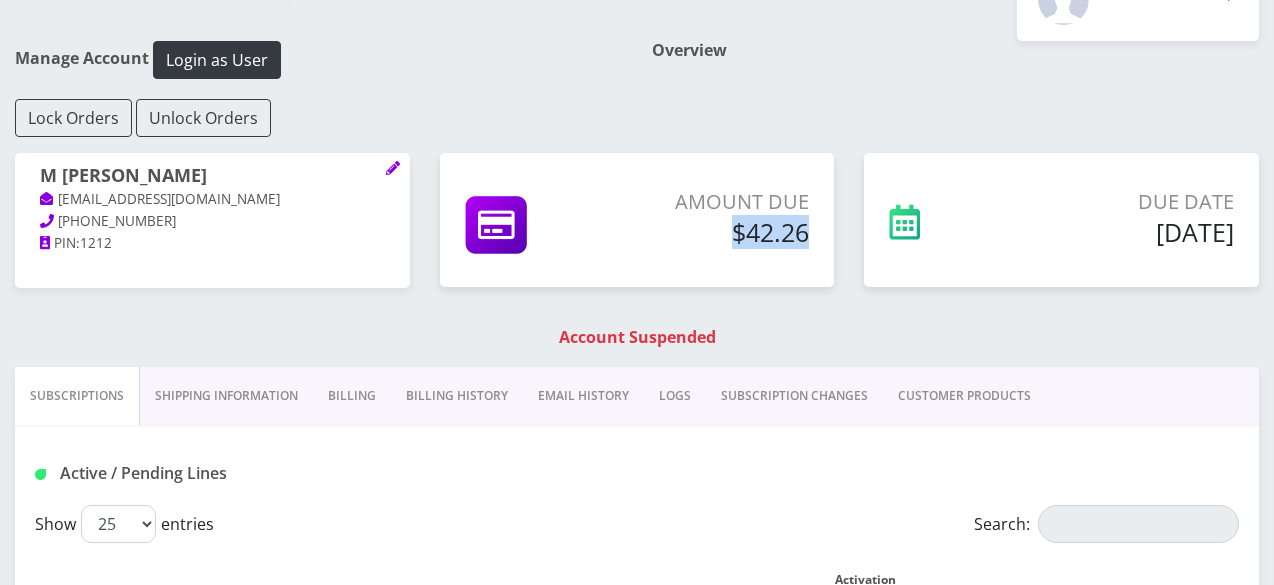 drag, startPoint x: 704, startPoint y: 244, endPoint x: 831, endPoint y: 250, distance: 127.141655 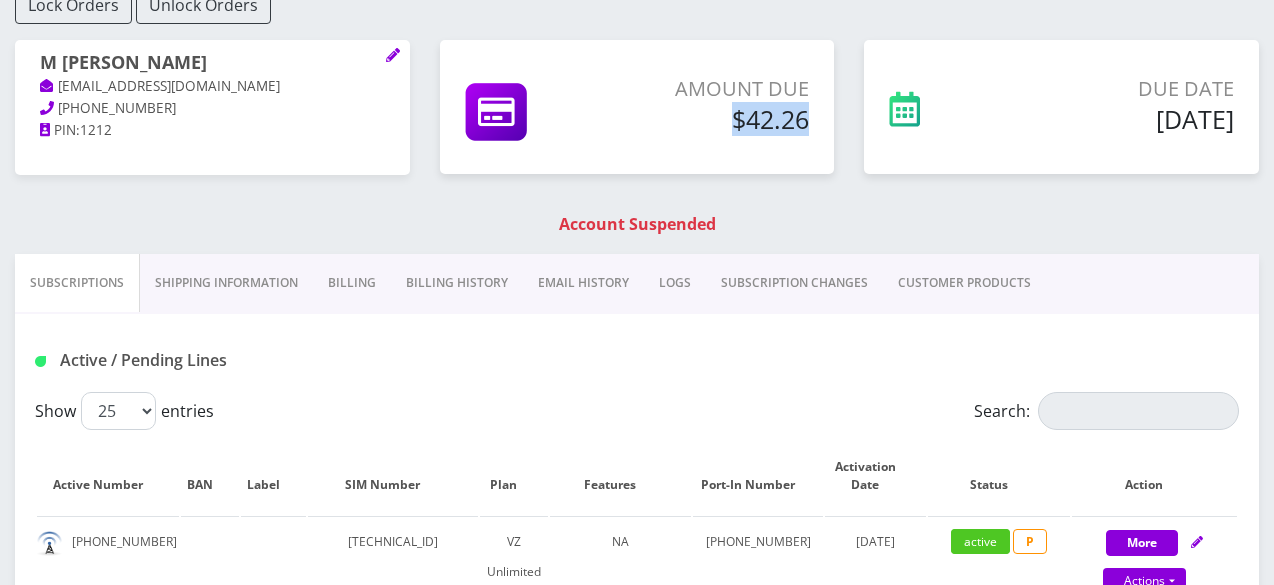 scroll, scrollTop: 61, scrollLeft: 0, axis: vertical 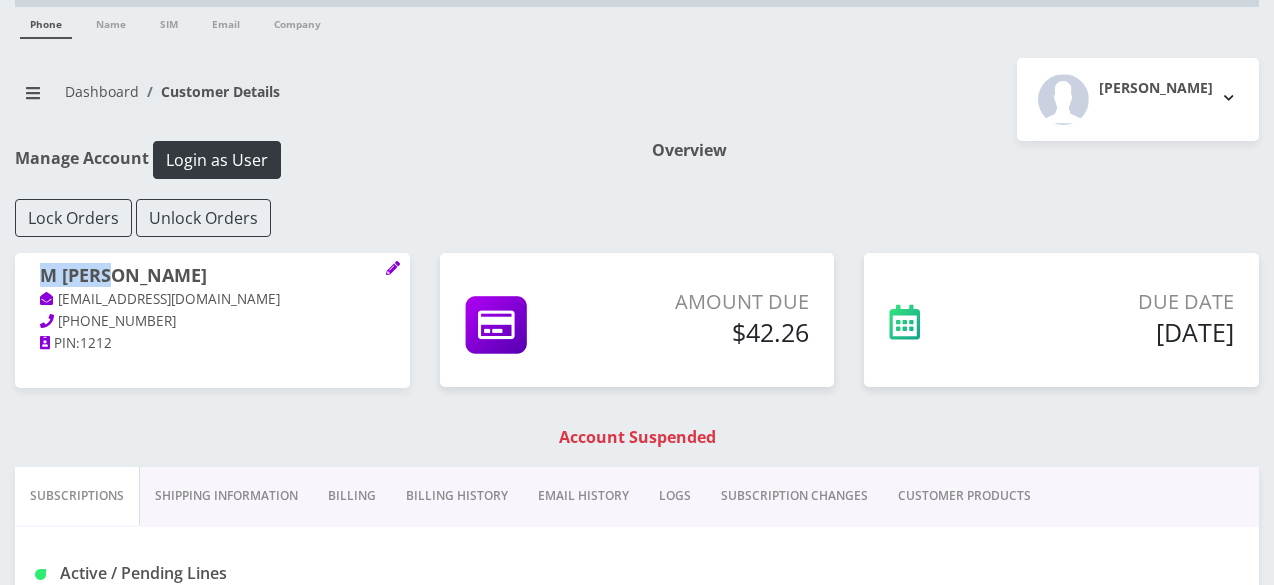 drag, startPoint x: 31, startPoint y: 266, endPoint x: 124, endPoint y: 263, distance: 93.04838 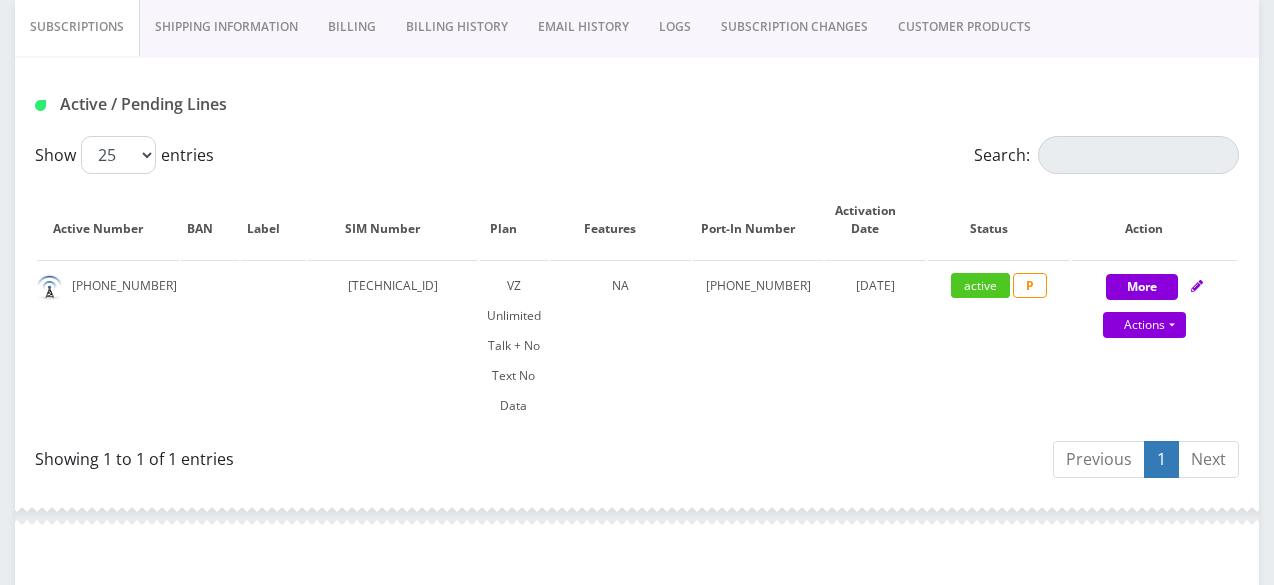 scroll, scrollTop: 361, scrollLeft: 0, axis: vertical 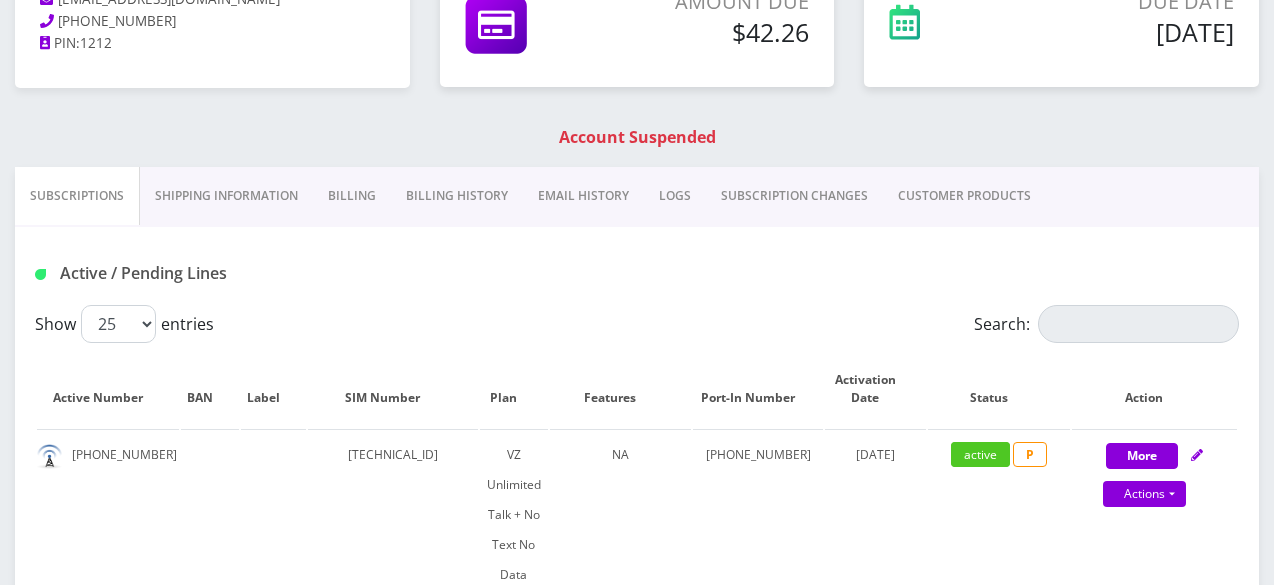click on "Billing" at bounding box center (352, 196) 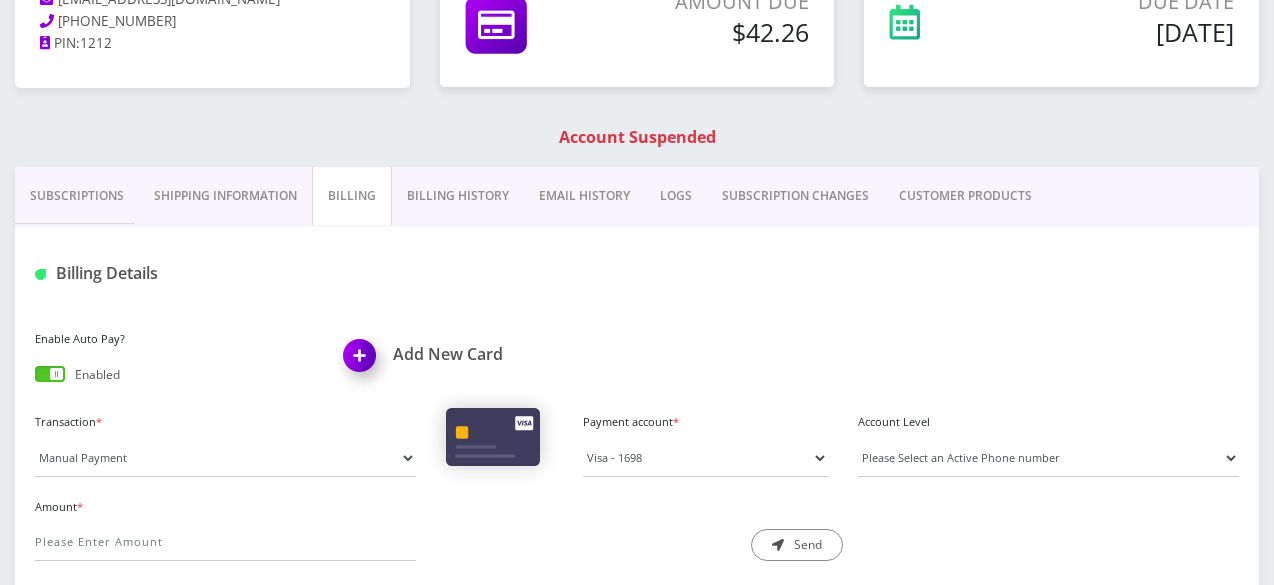 click on "Billing History" at bounding box center [458, 196] 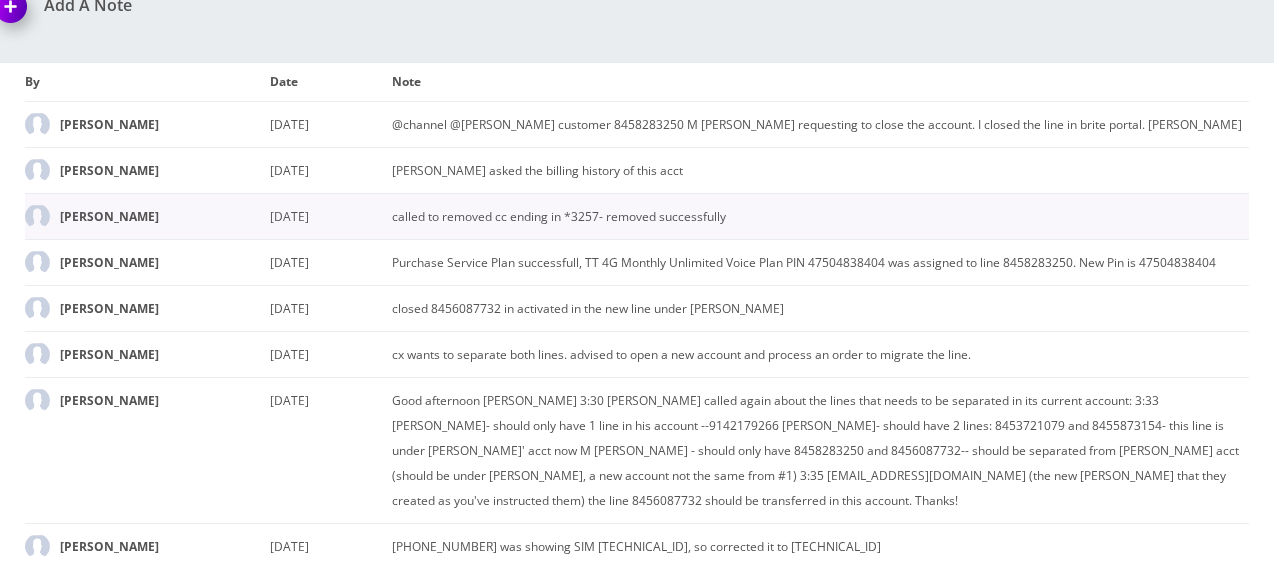 scroll, scrollTop: 2361, scrollLeft: 0, axis: vertical 